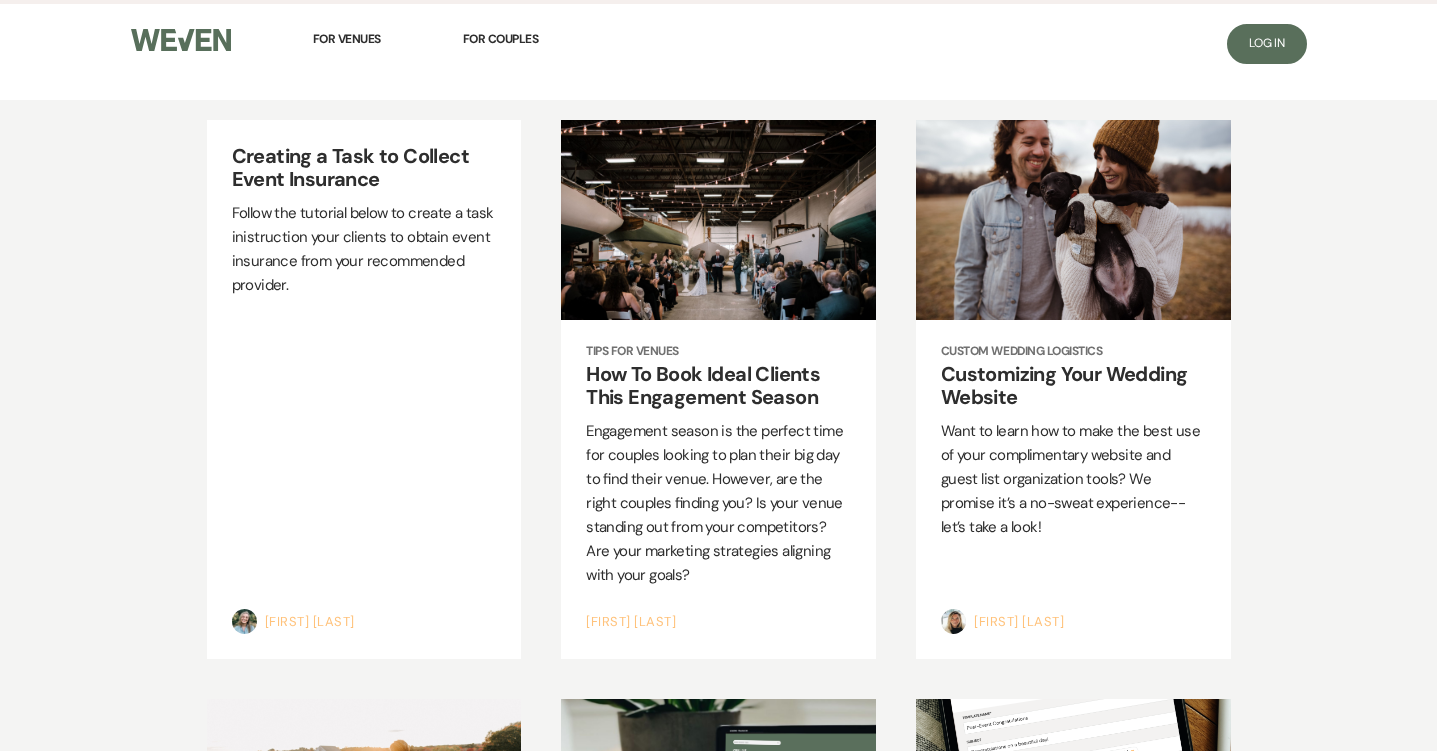 scroll, scrollTop: 0, scrollLeft: 0, axis: both 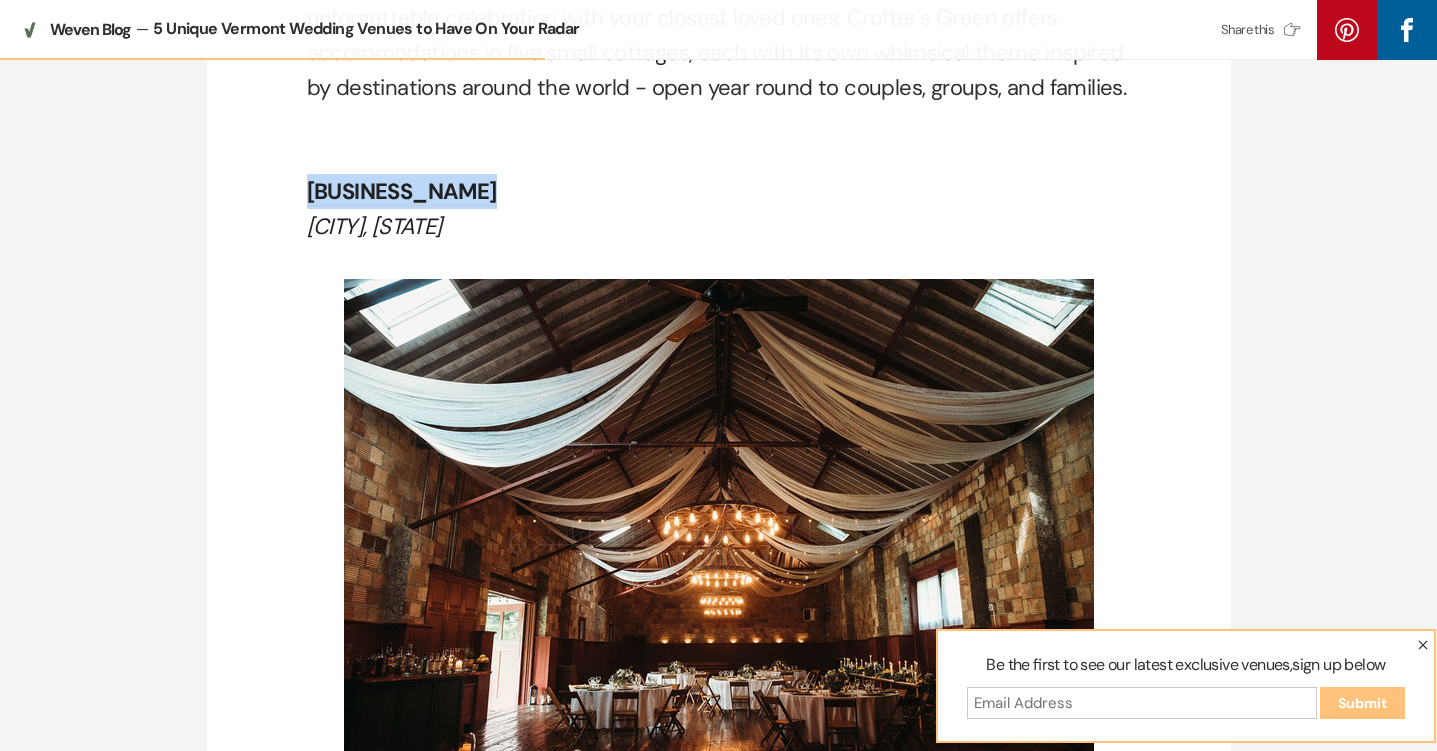 drag, startPoint x: 295, startPoint y: 178, endPoint x: 469, endPoint y: 178, distance: 174 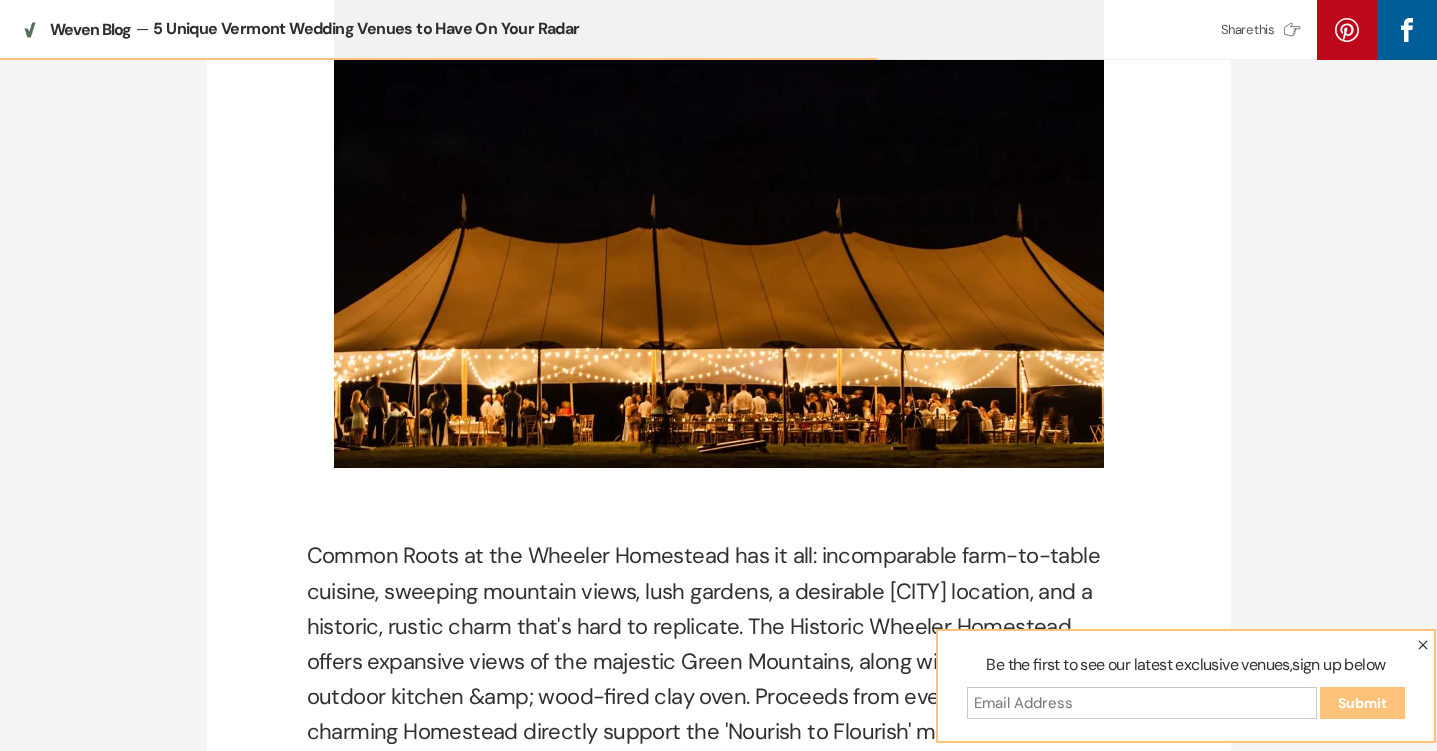 scroll, scrollTop: 3845, scrollLeft: 0, axis: vertical 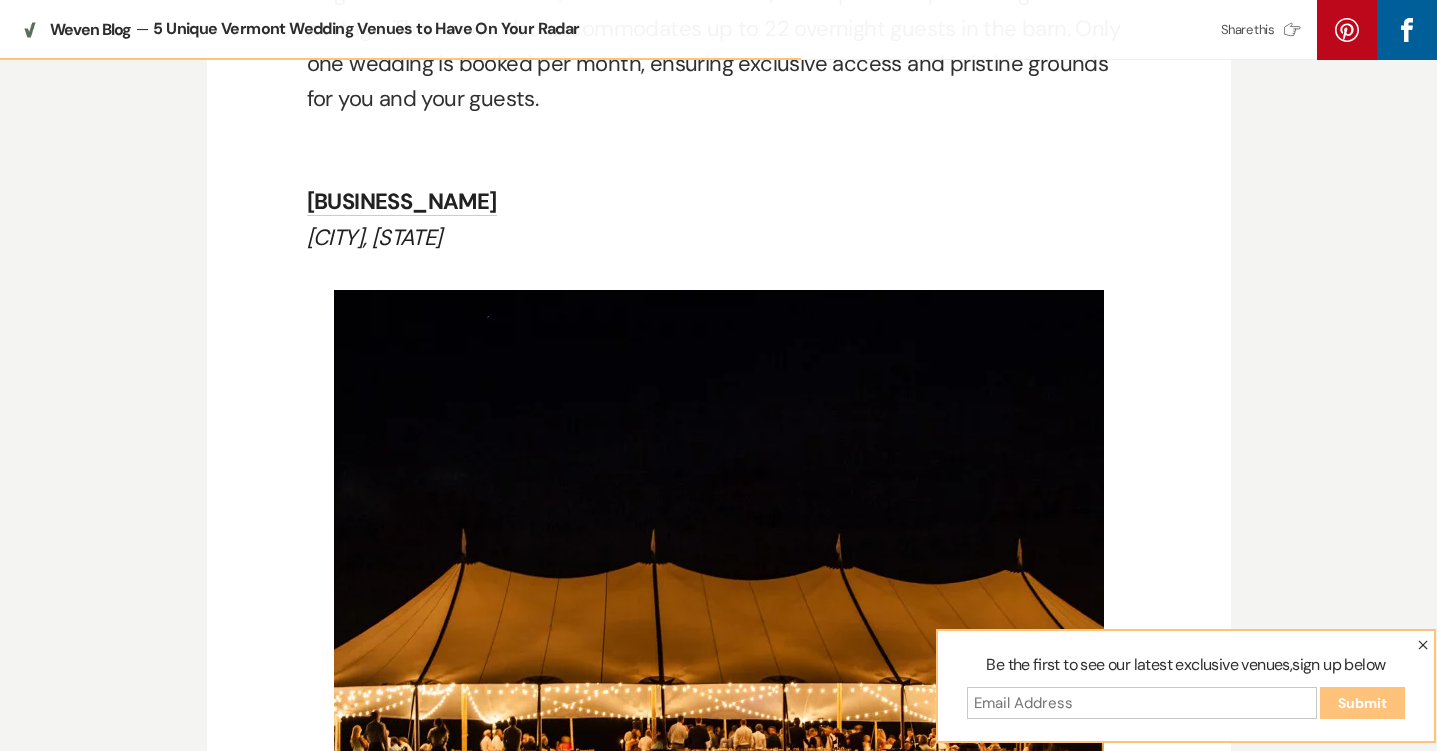 drag, startPoint x: 296, startPoint y: 200, endPoint x: 747, endPoint y: 211, distance: 451.13412 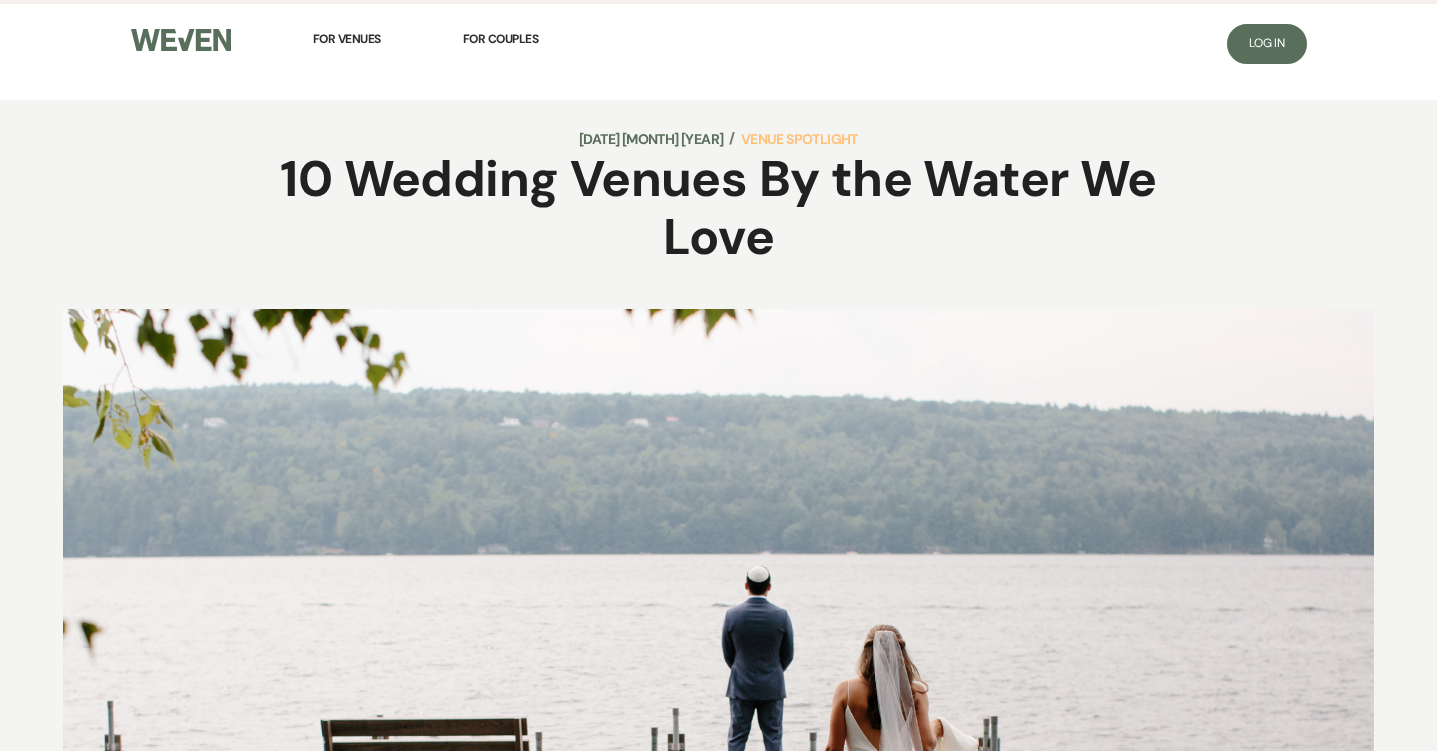 scroll, scrollTop: 0, scrollLeft: 0, axis: both 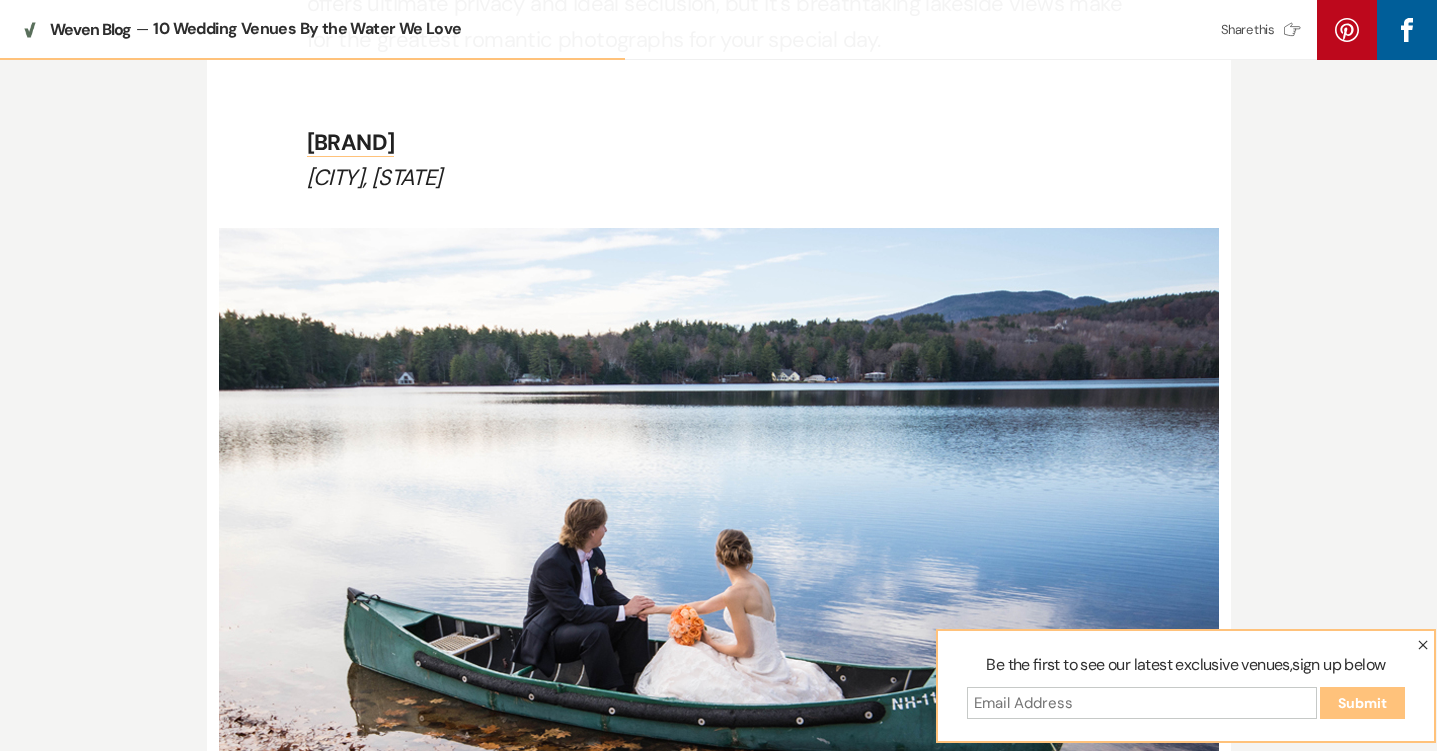 drag, startPoint x: 297, startPoint y: 136, endPoint x: 500, endPoint y: 135, distance: 203.00246 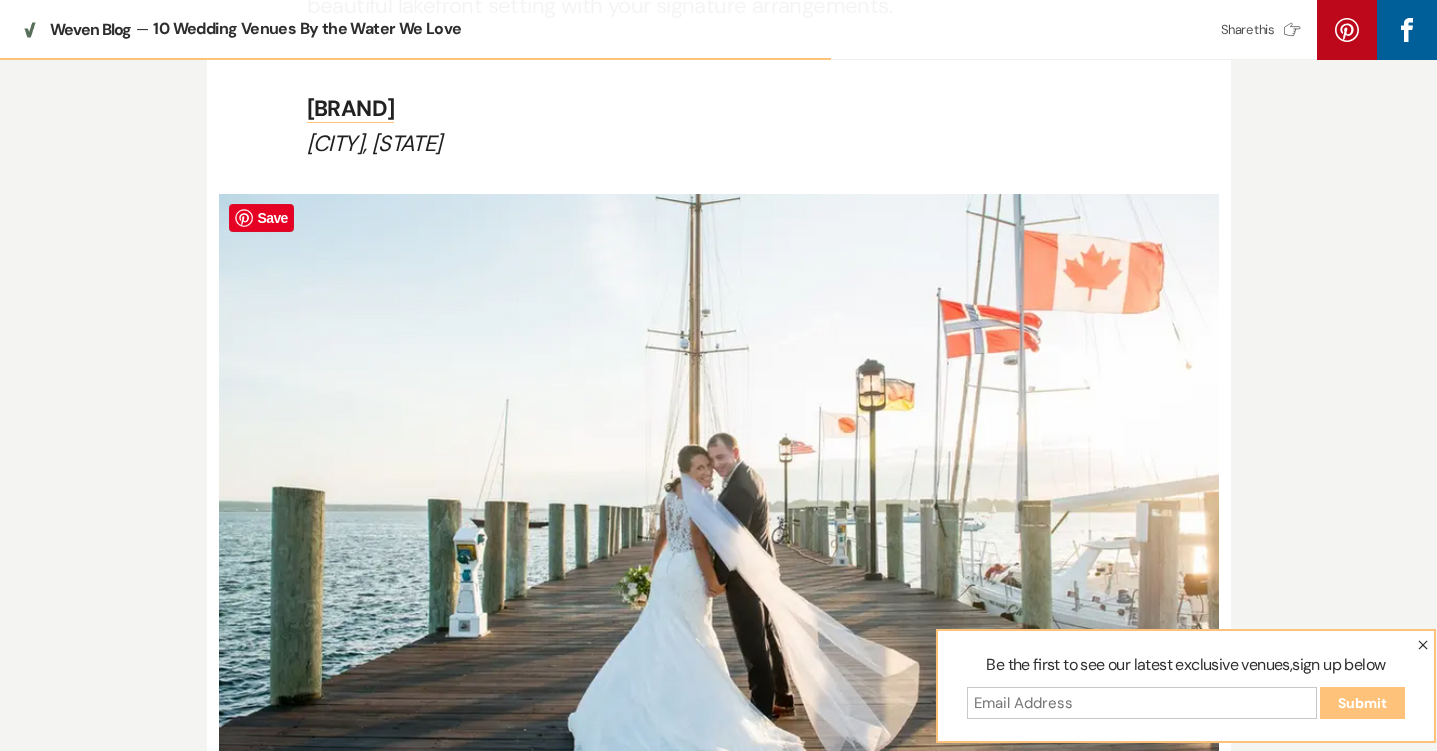 scroll, scrollTop: 5915, scrollLeft: 0, axis: vertical 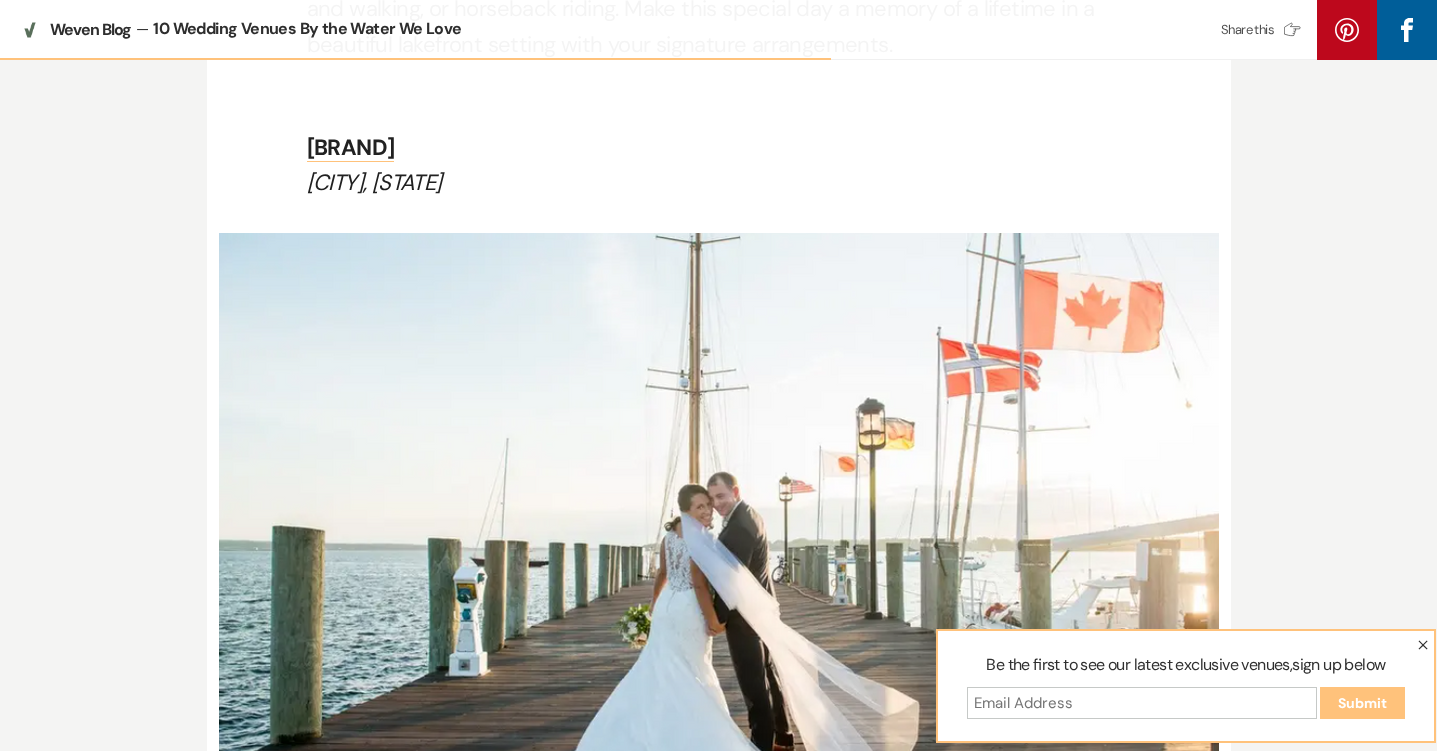 drag, startPoint x: 300, startPoint y: 152, endPoint x: 582, endPoint y: 133, distance: 282.63934 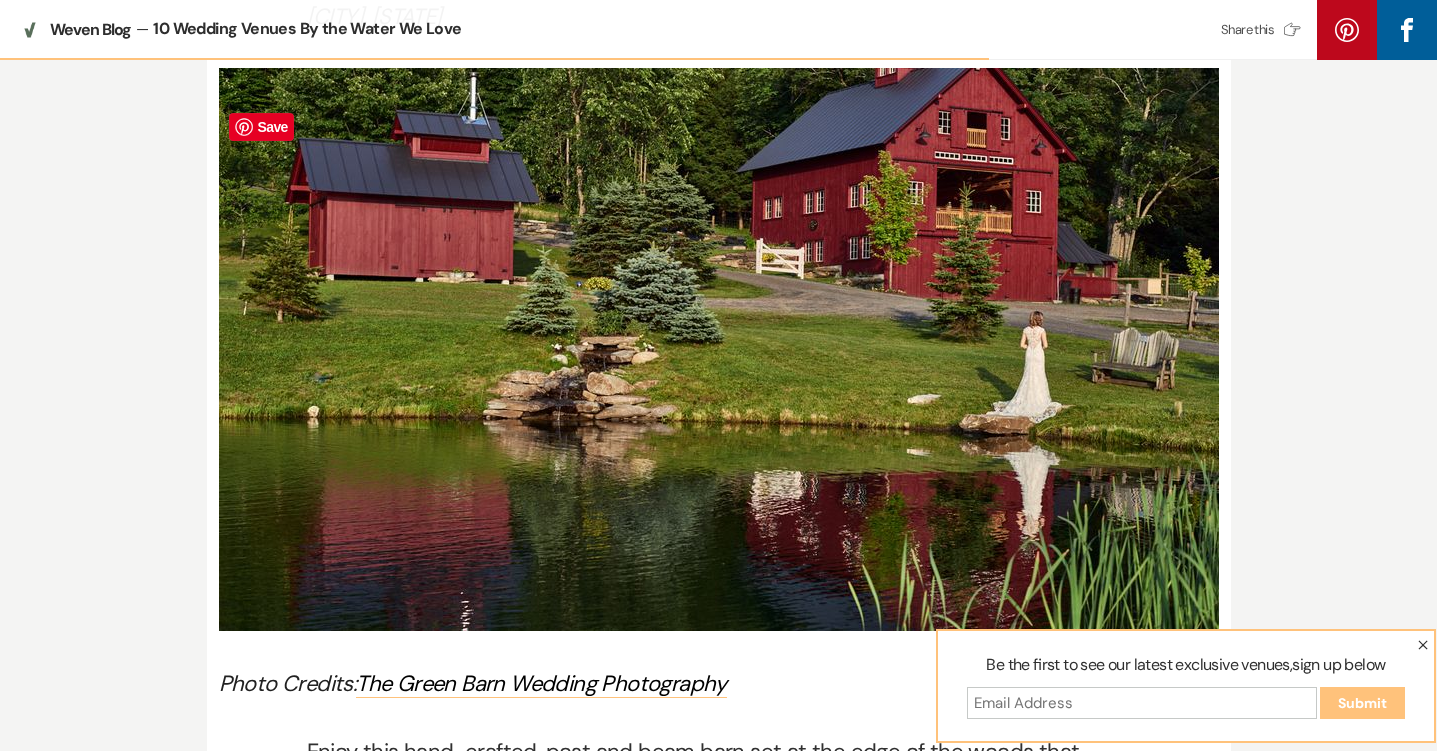 scroll, scrollTop: 7000, scrollLeft: 0, axis: vertical 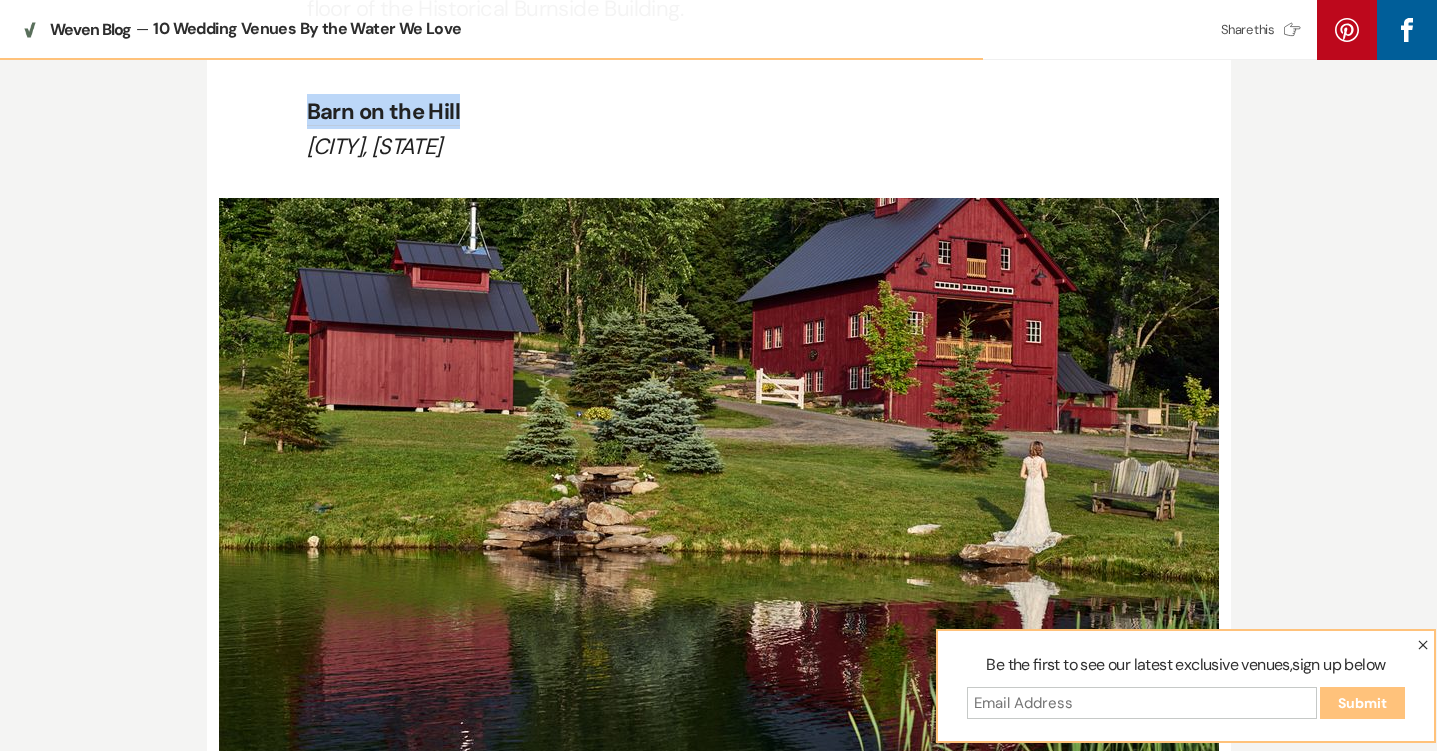 drag, startPoint x: 298, startPoint y: 141, endPoint x: 469, endPoint y: 136, distance: 171.07309 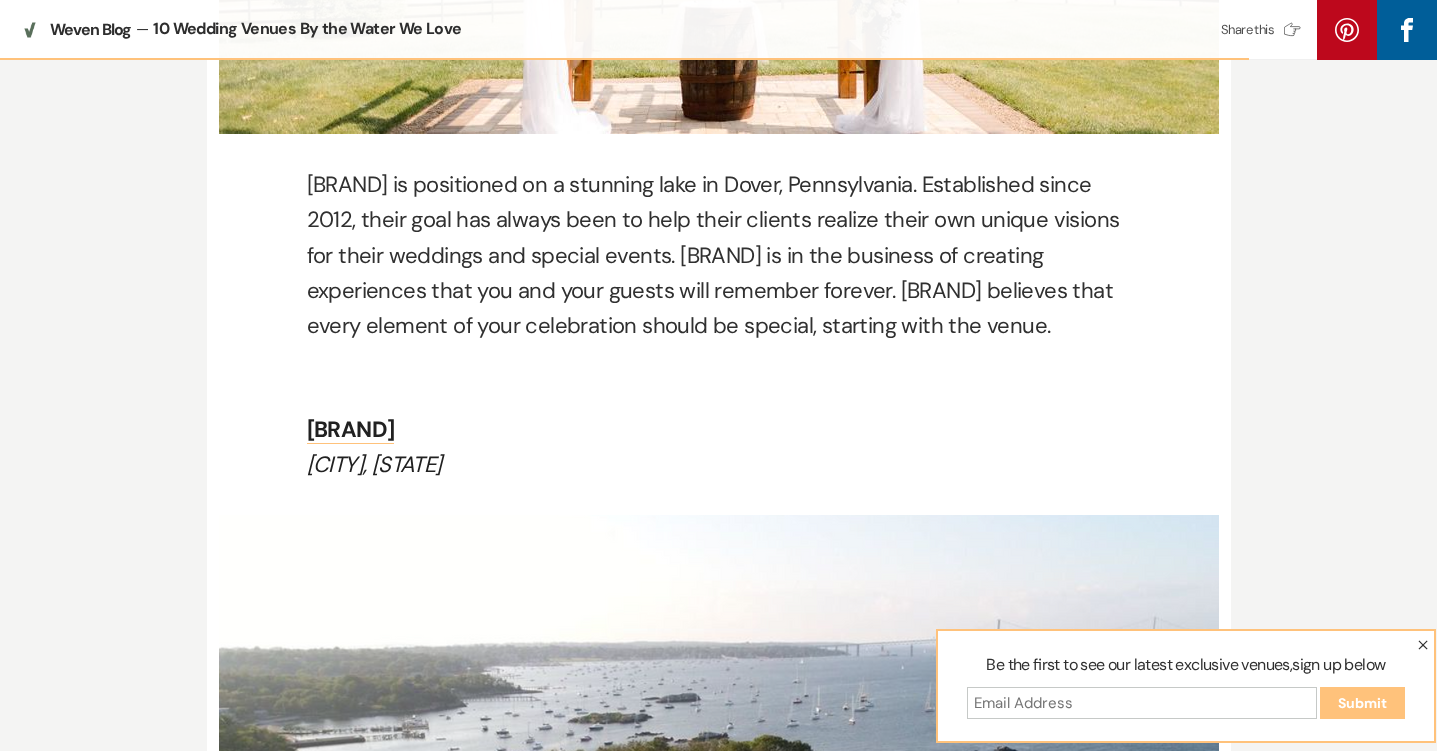 scroll, scrollTop: 8957, scrollLeft: 0, axis: vertical 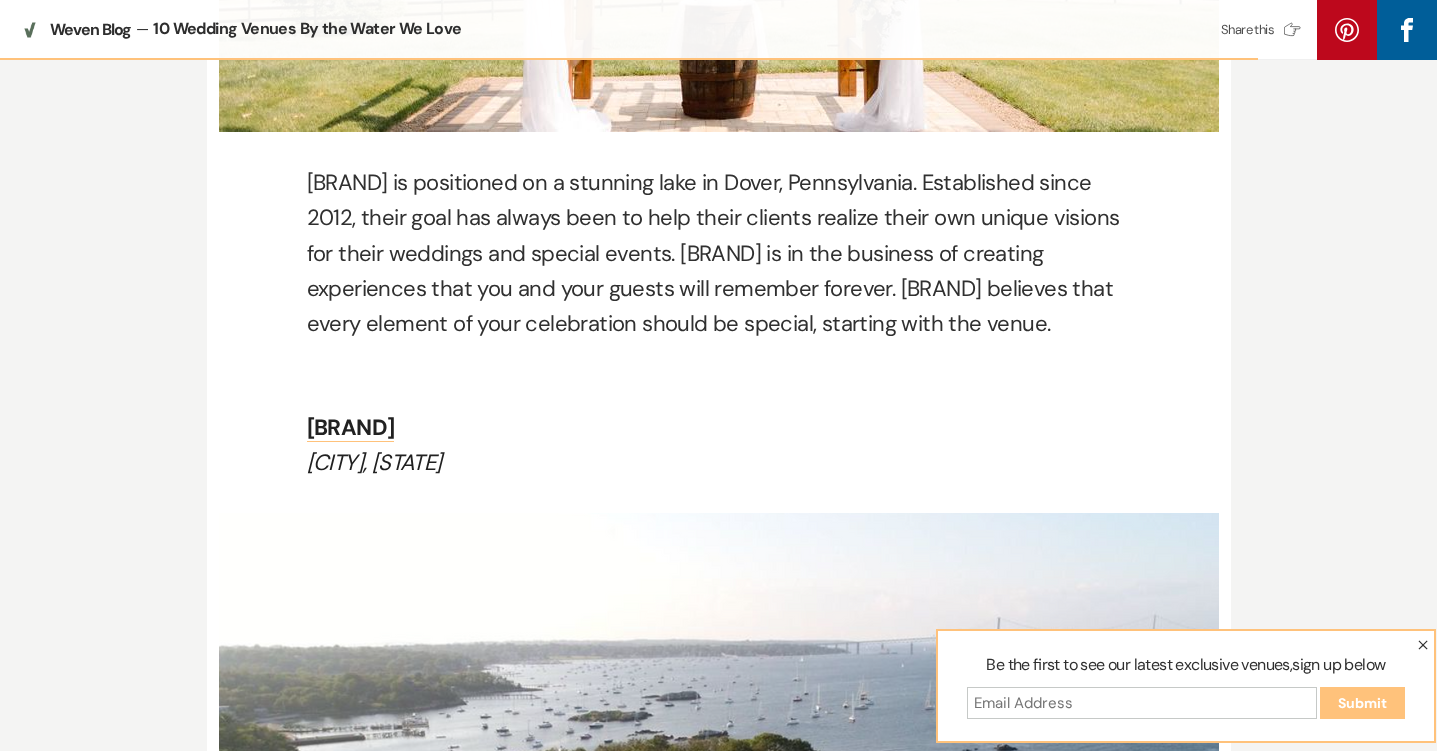 drag, startPoint x: 294, startPoint y: 465, endPoint x: 507, endPoint y: 459, distance: 213.08449 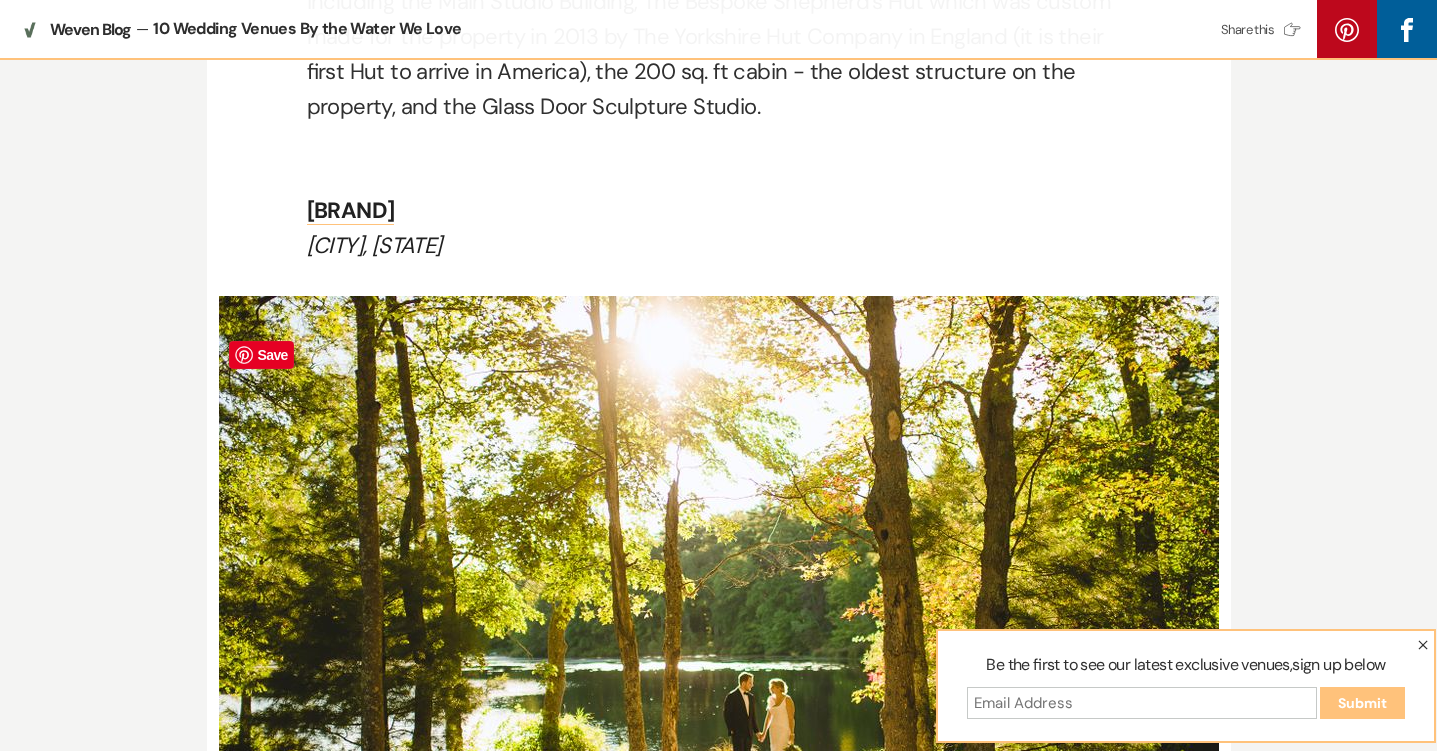 scroll, scrollTop: 10410, scrollLeft: 0, axis: vertical 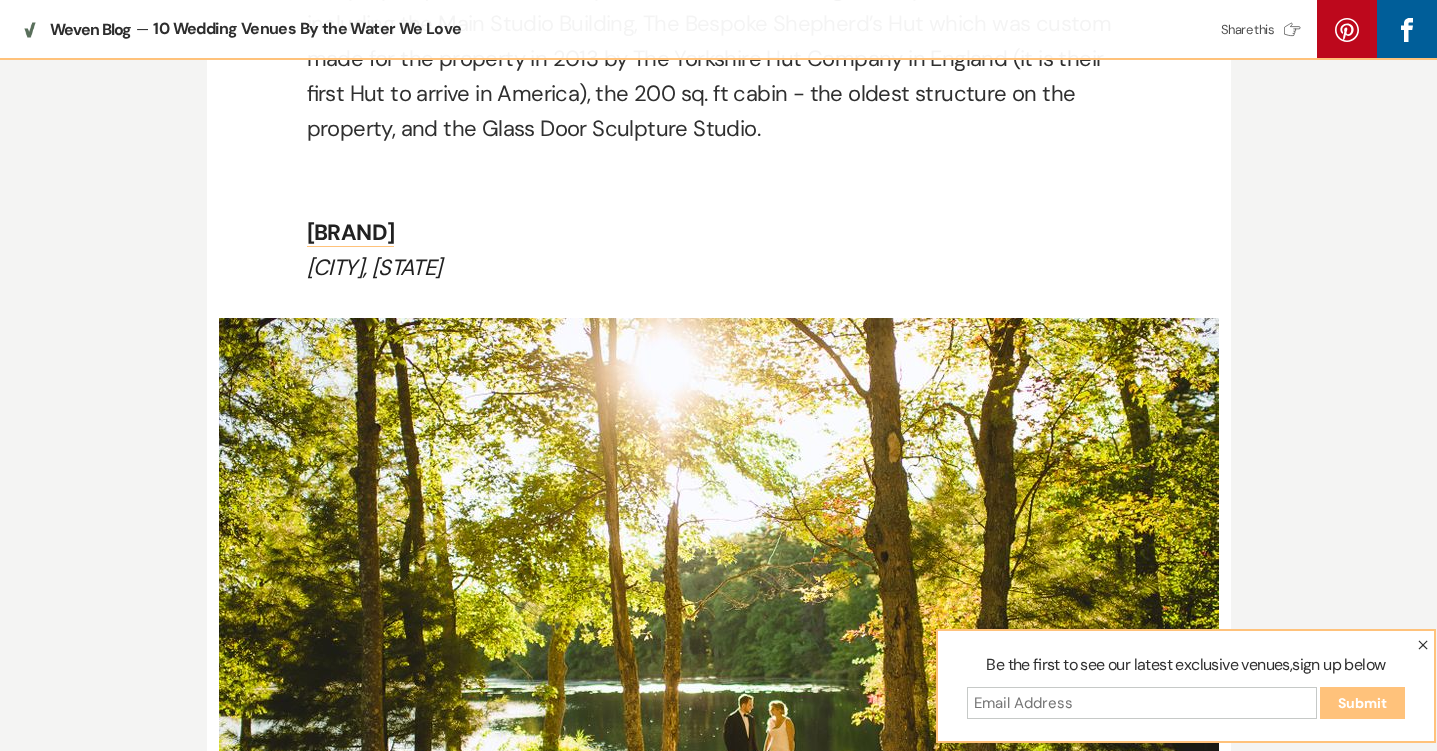 drag, startPoint x: 276, startPoint y: 264, endPoint x: 433, endPoint y: 264, distance: 157 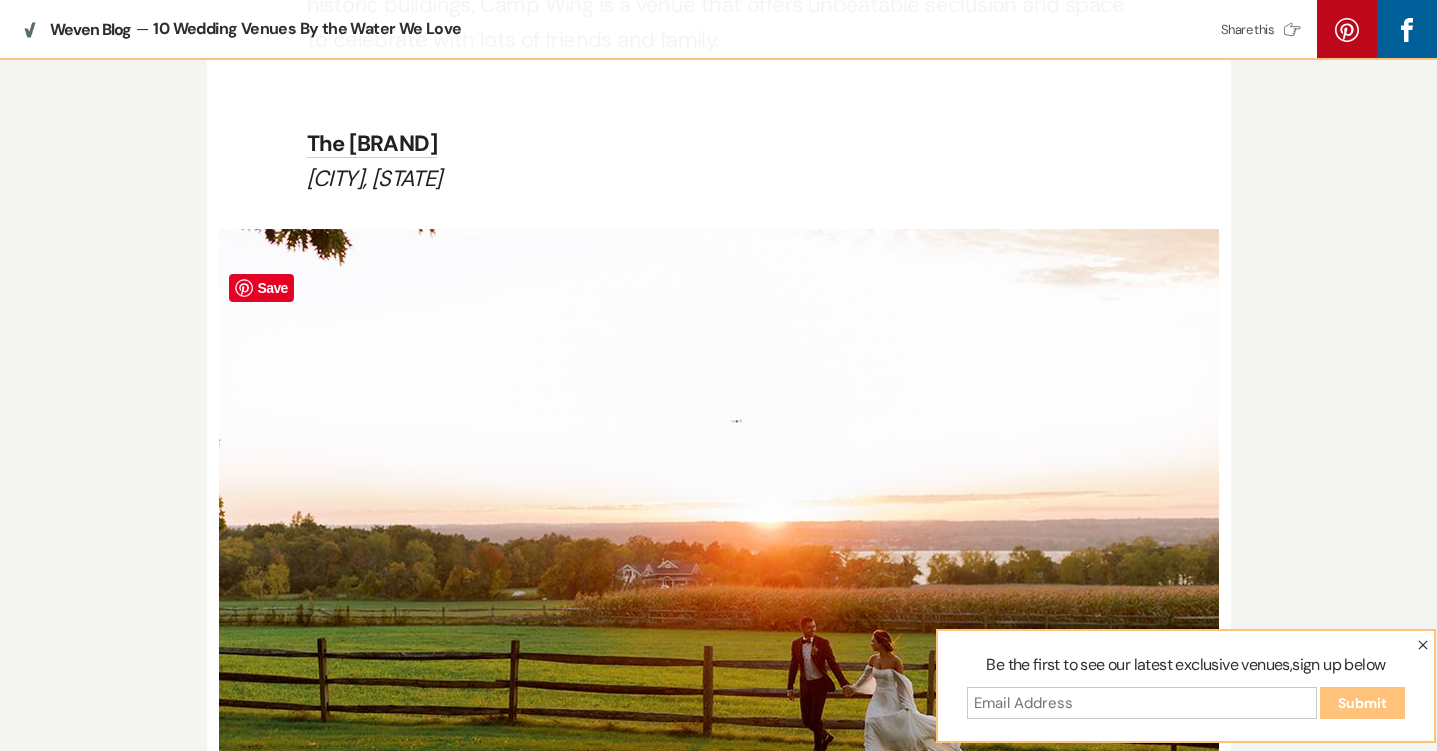 scroll, scrollTop: 11451, scrollLeft: 0, axis: vertical 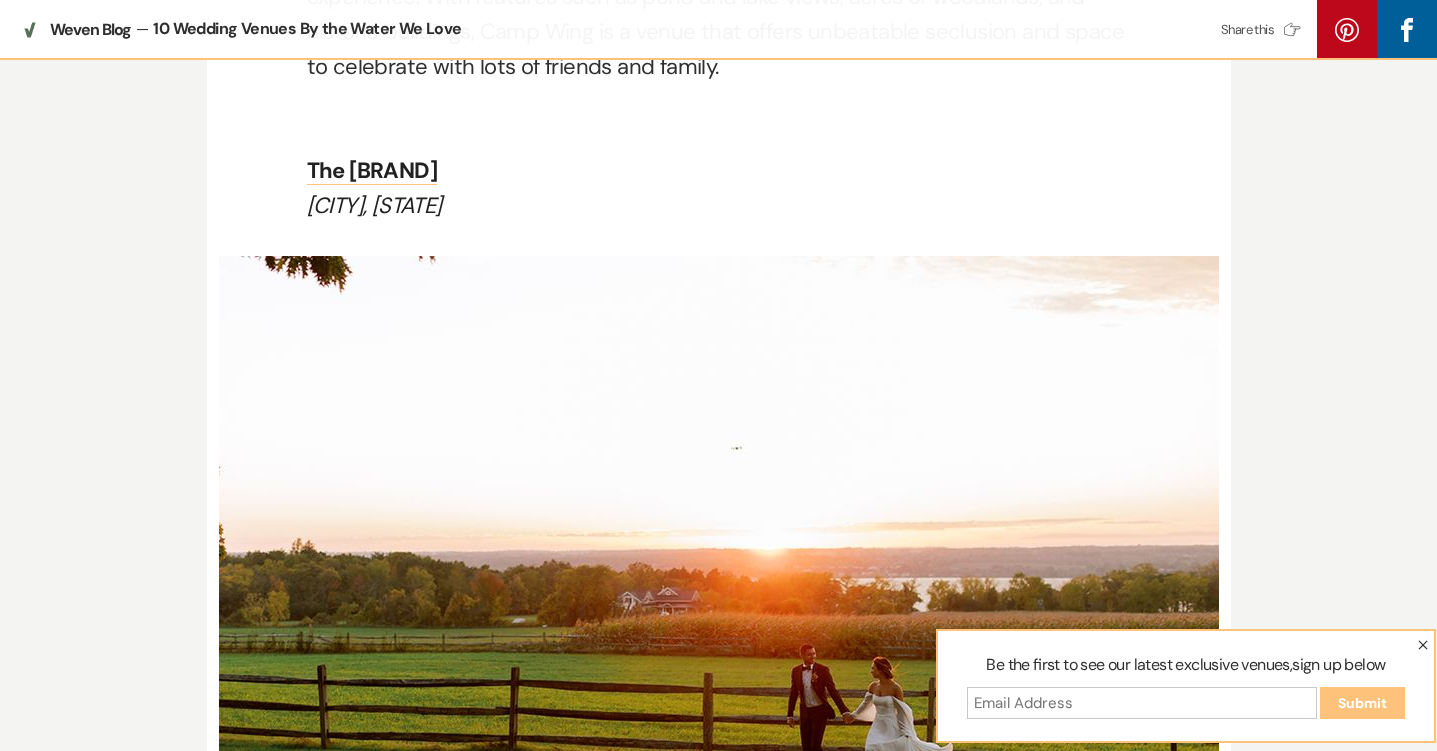 drag, startPoint x: 299, startPoint y: 202, endPoint x: 515, endPoint y: 203, distance: 216.00232 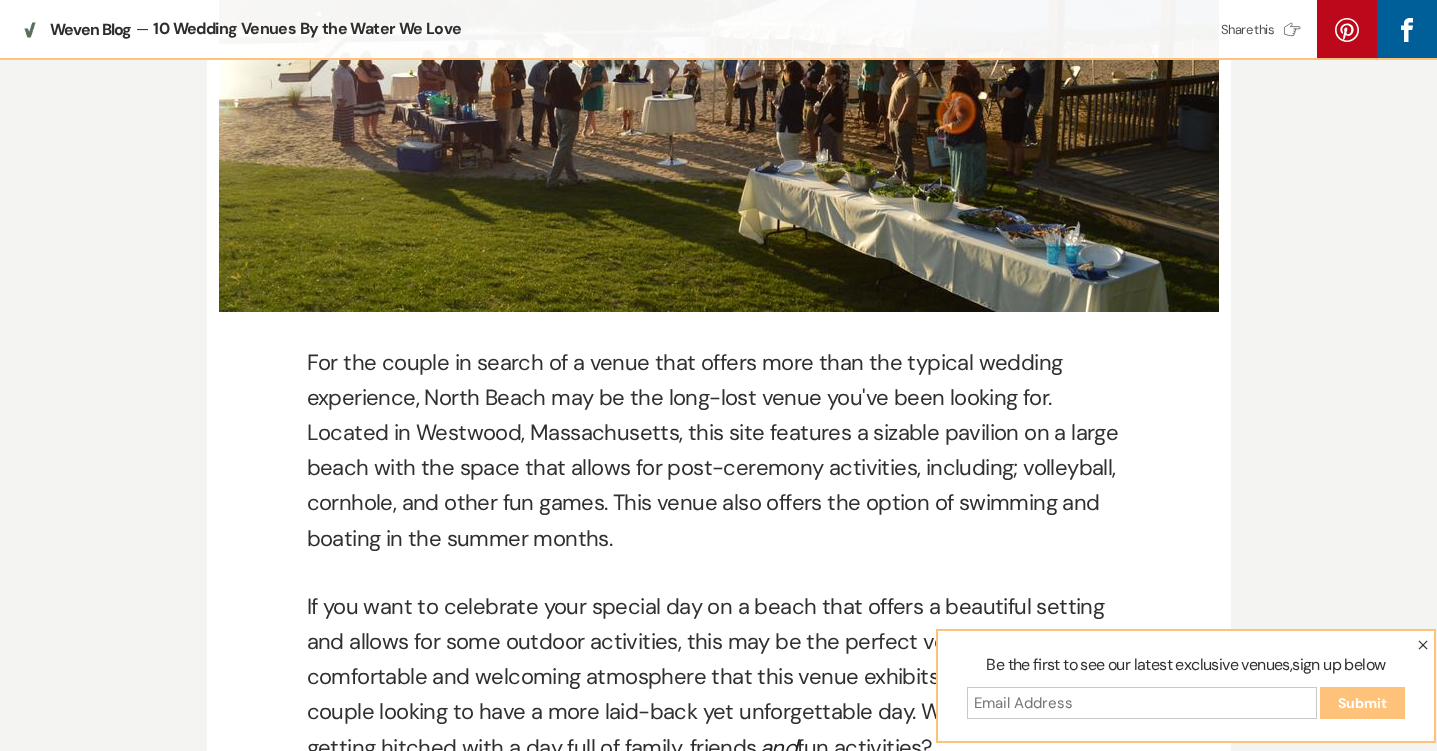 scroll, scrollTop: 14010, scrollLeft: 0, axis: vertical 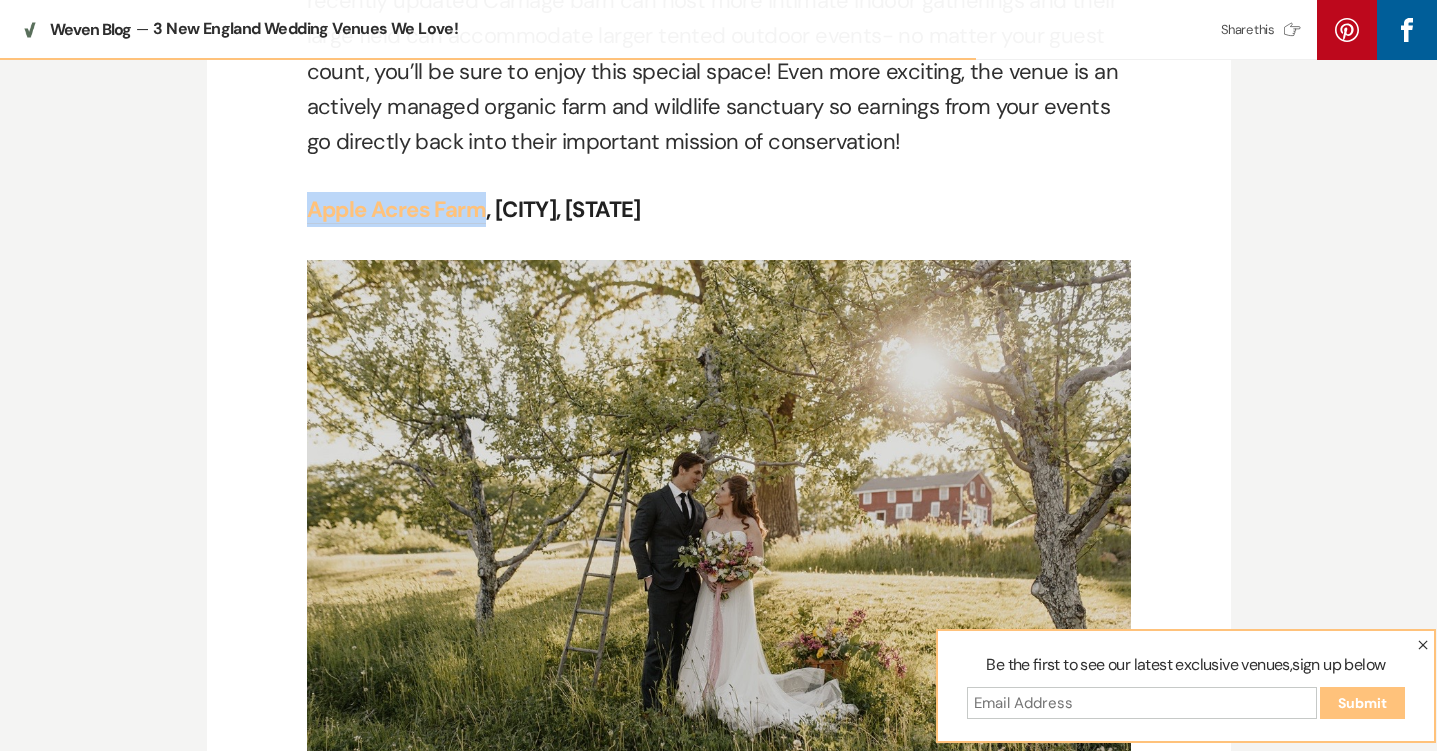 drag, startPoint x: 295, startPoint y: 209, endPoint x: 482, endPoint y: 206, distance: 187.02406 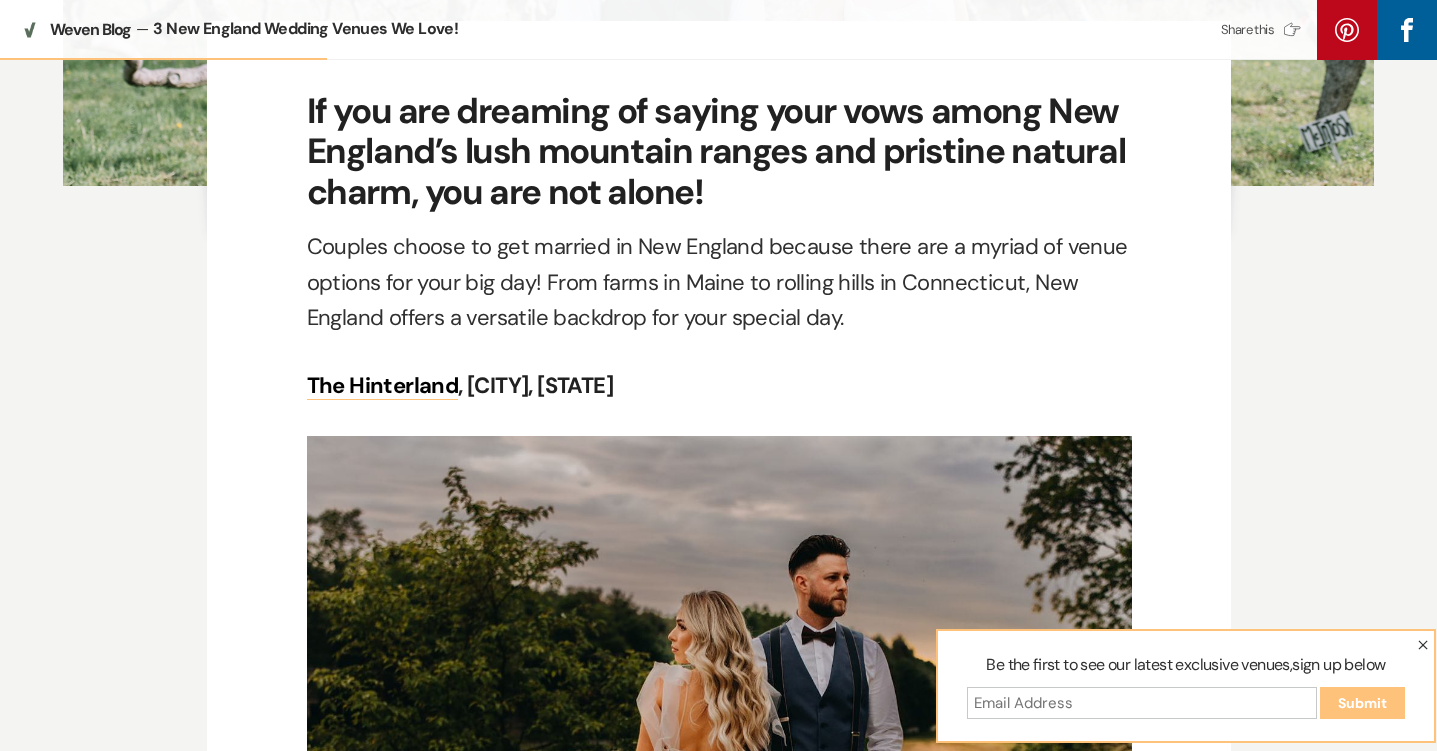 scroll, scrollTop: 0, scrollLeft: 0, axis: both 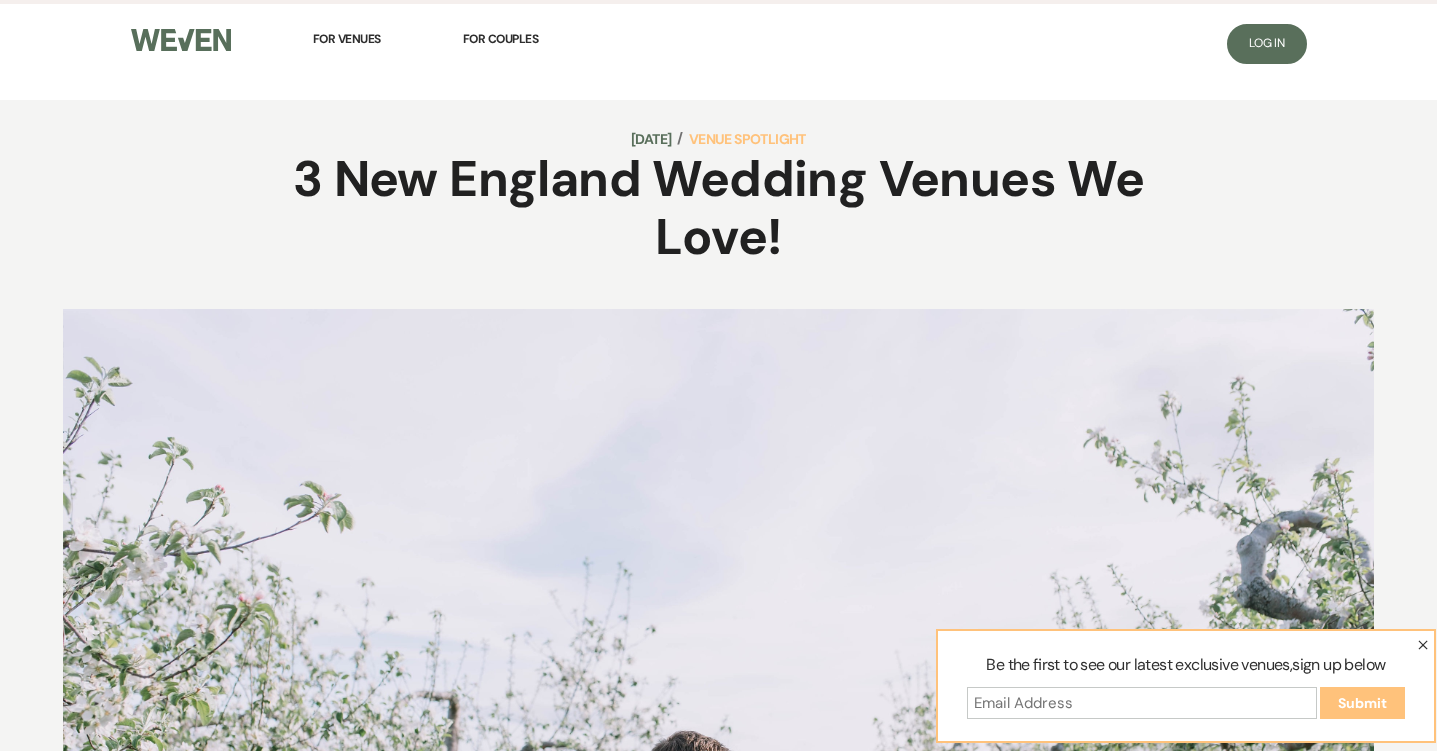 click at bounding box center (181, 40) 